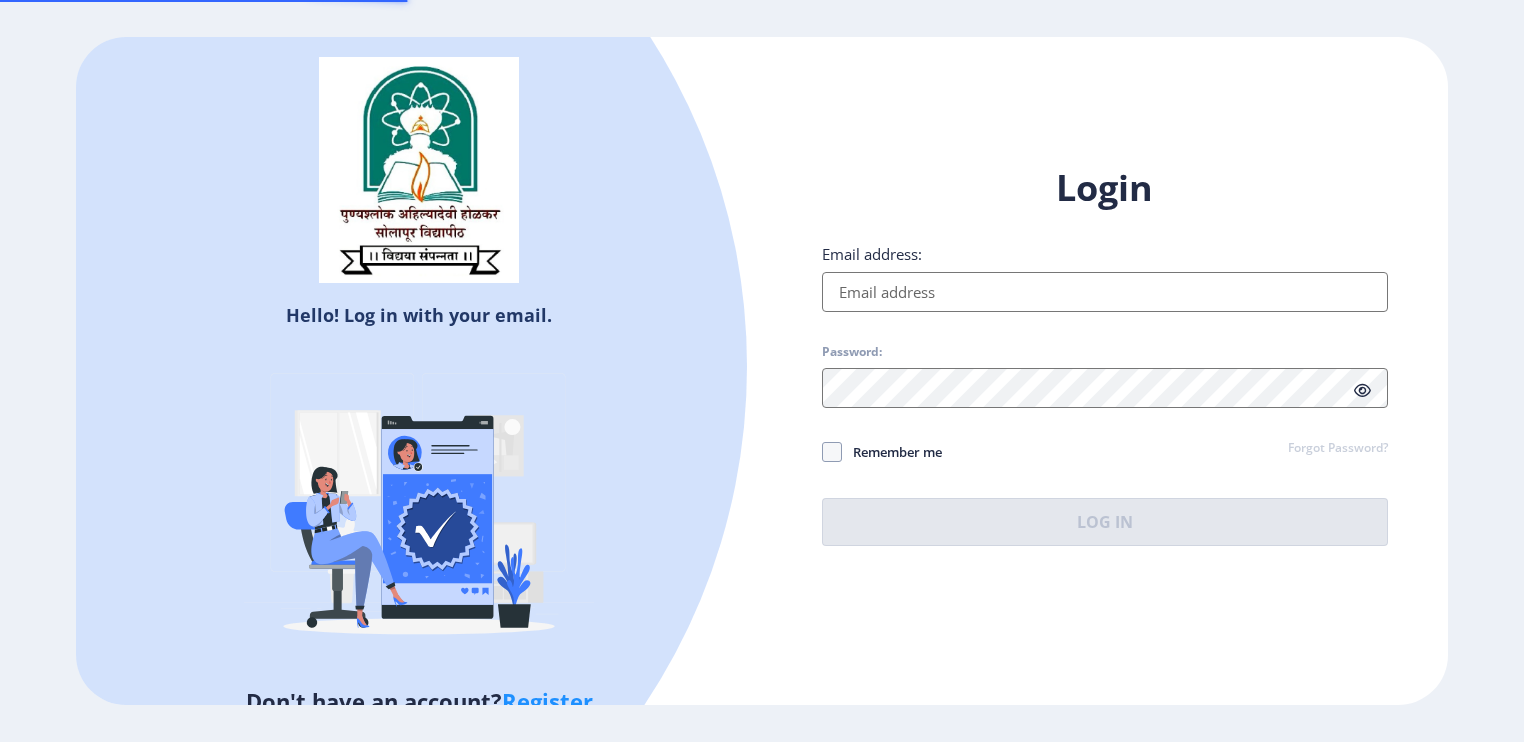 scroll, scrollTop: 0, scrollLeft: 0, axis: both 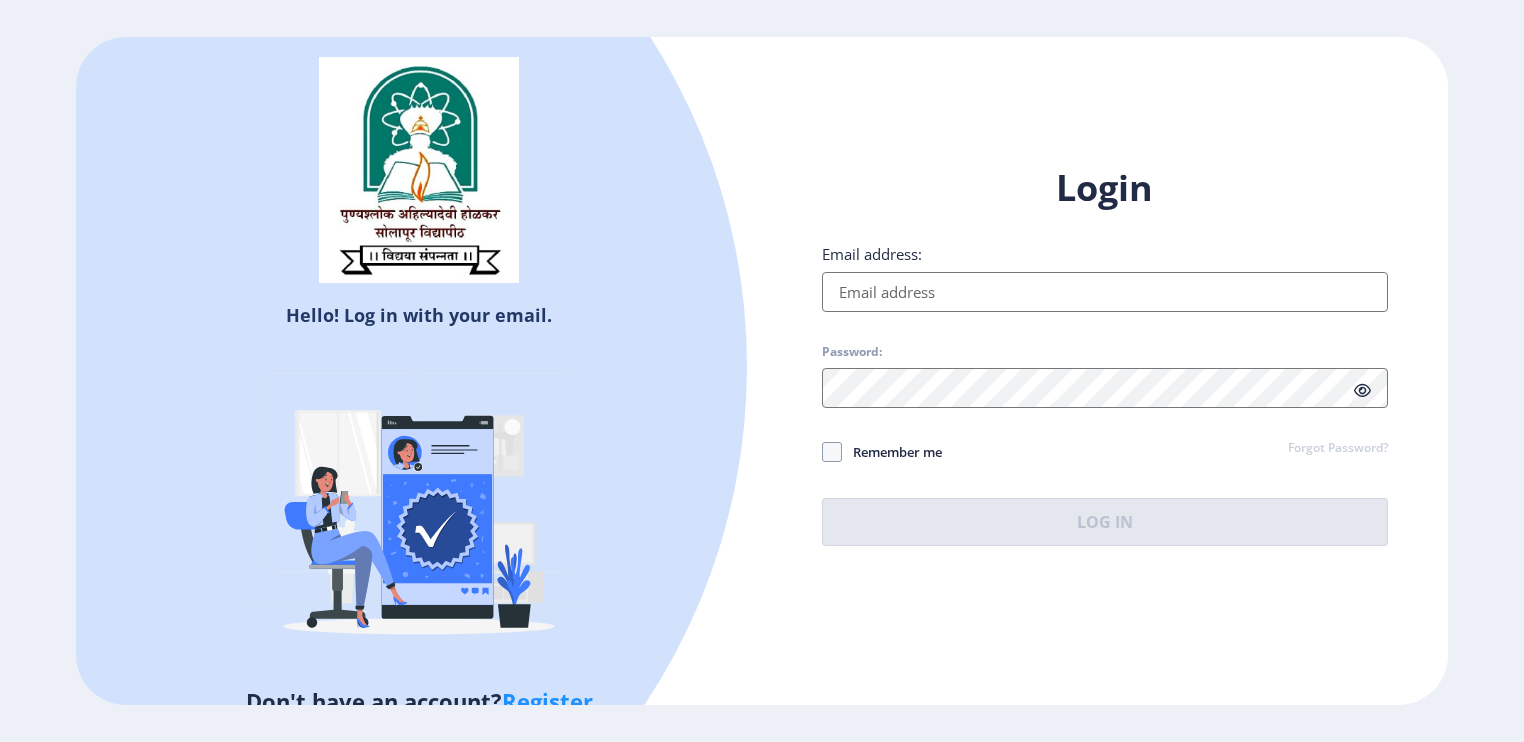 click on "Email address:" at bounding box center [1105, 292] 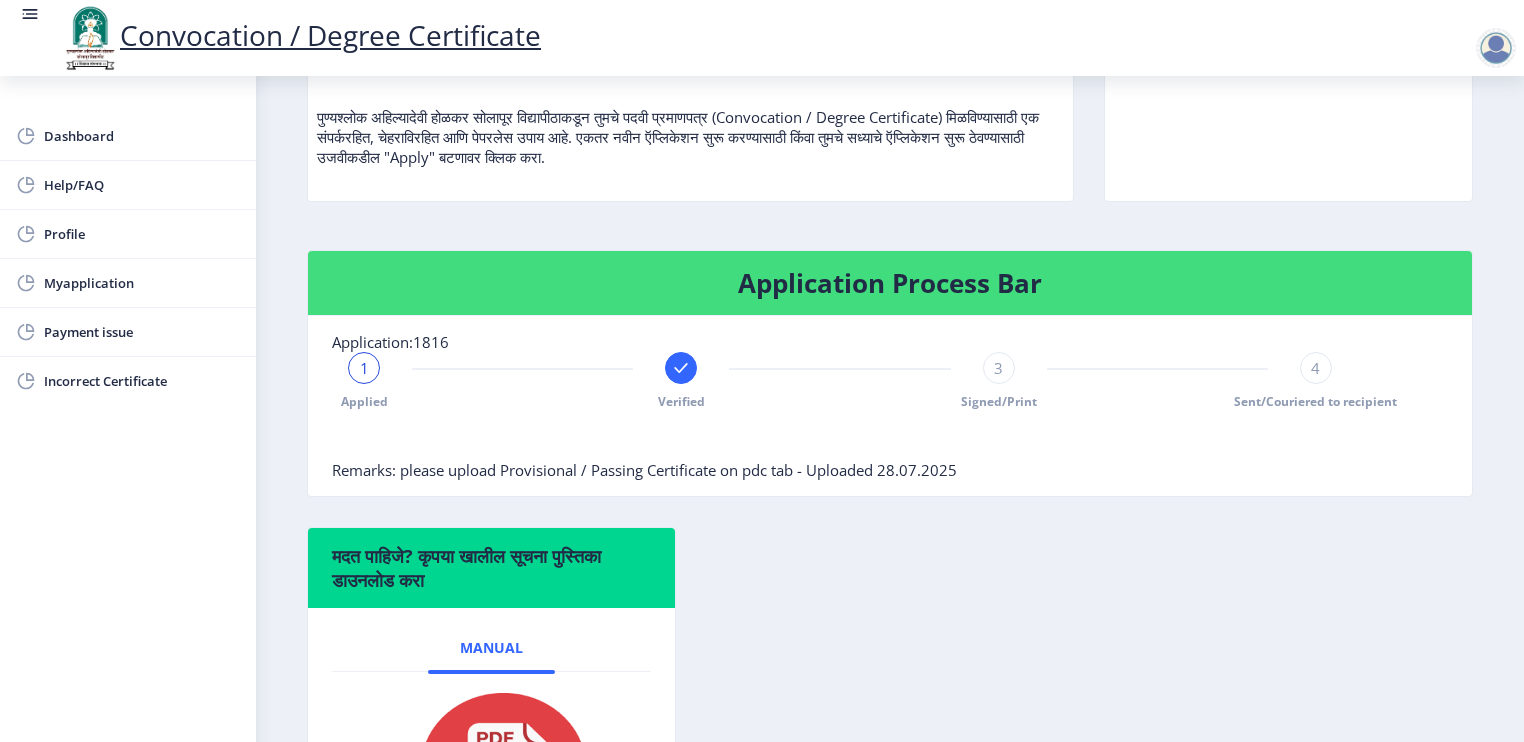scroll, scrollTop: 501, scrollLeft: 0, axis: vertical 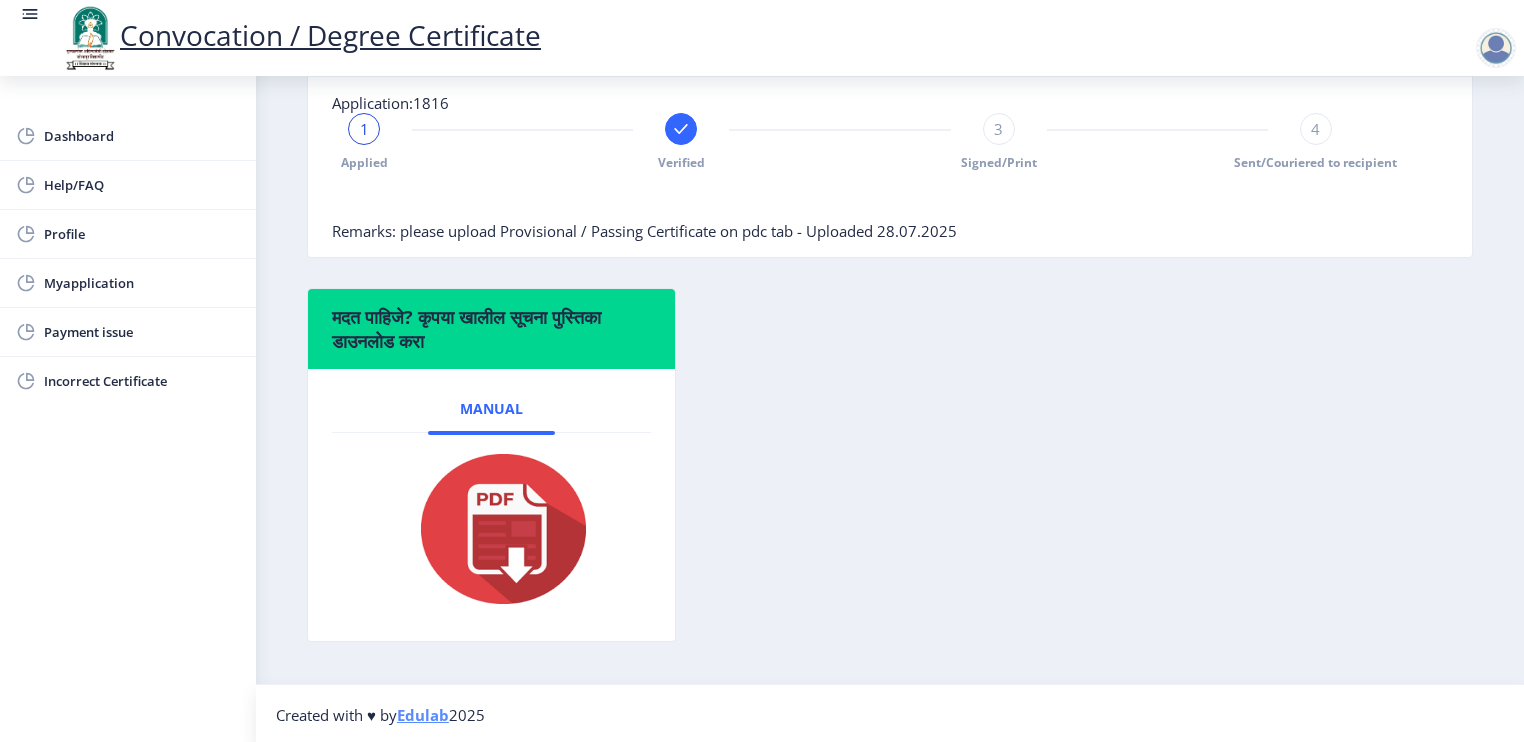 click 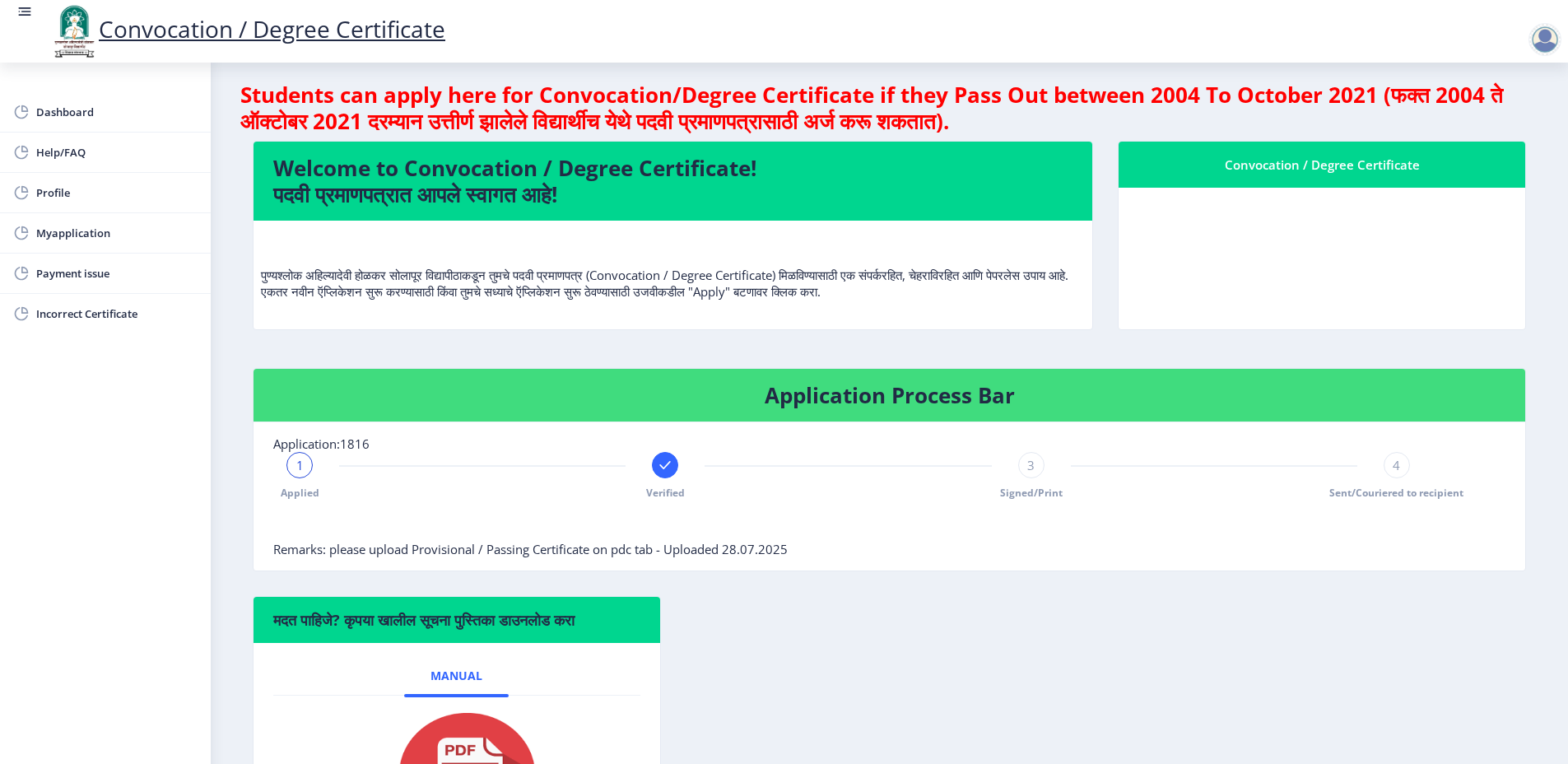 scroll, scrollTop: 0, scrollLeft: 0, axis: both 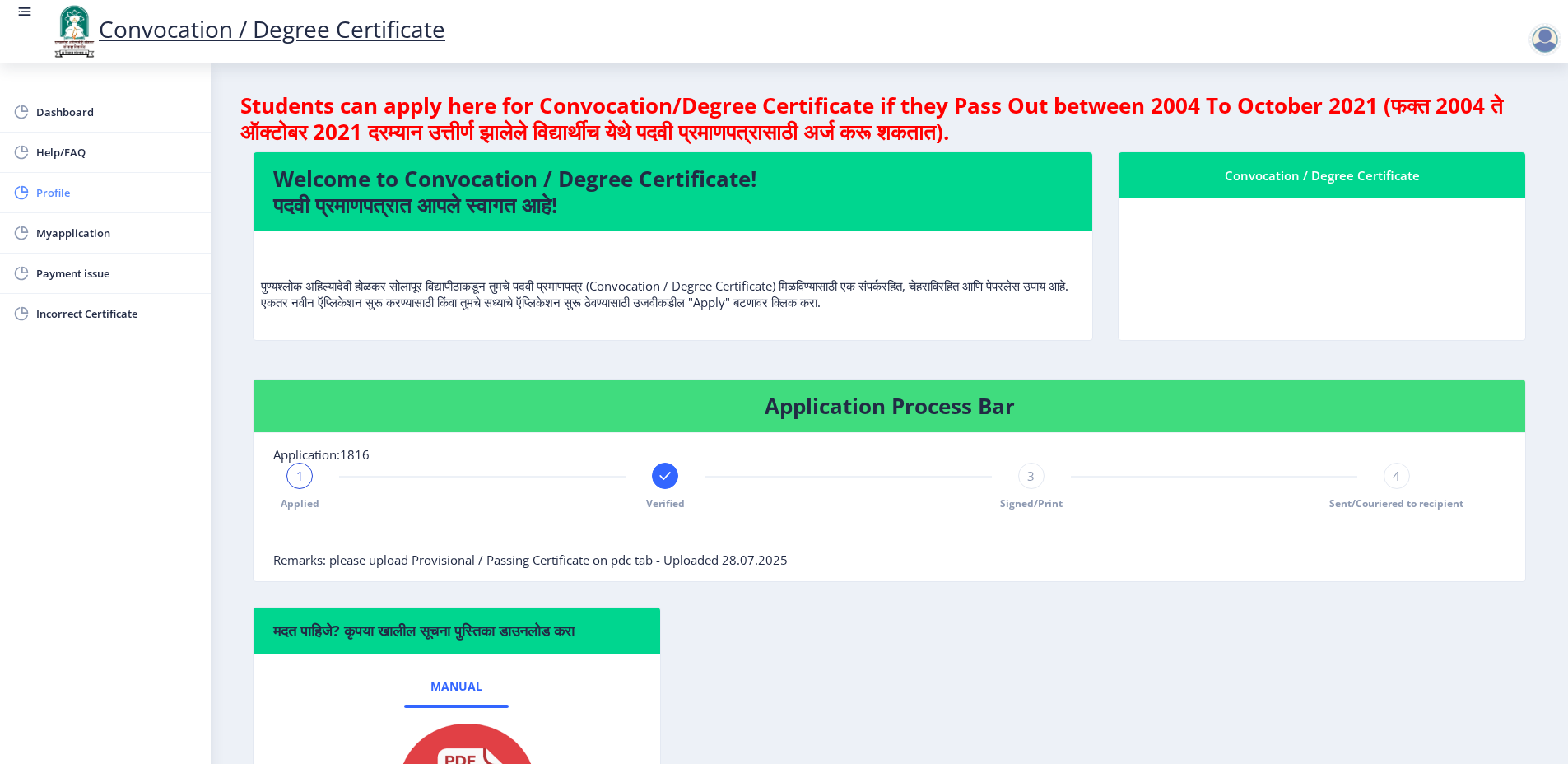 click on "Profile" 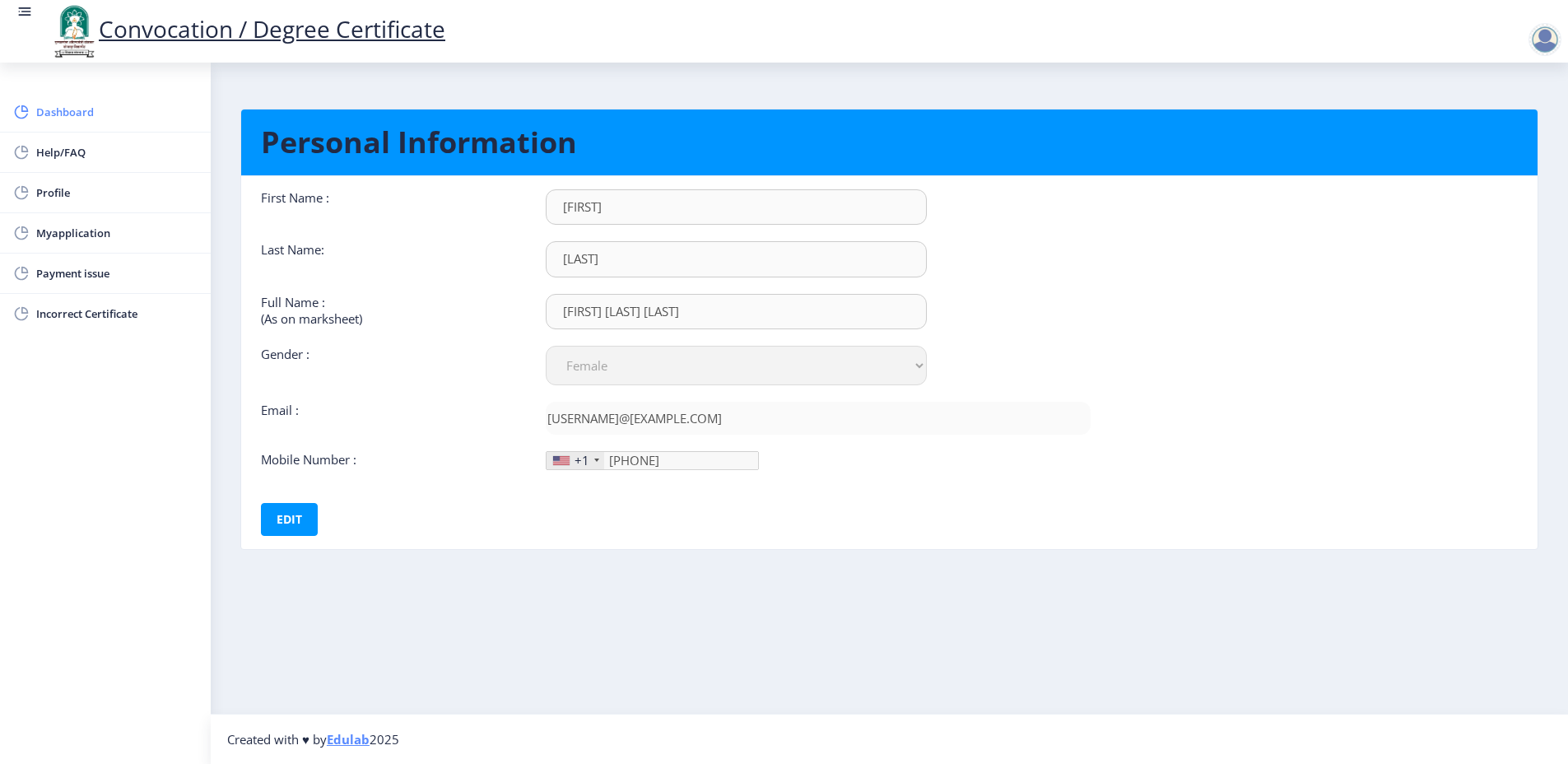 click on "Dashboard" 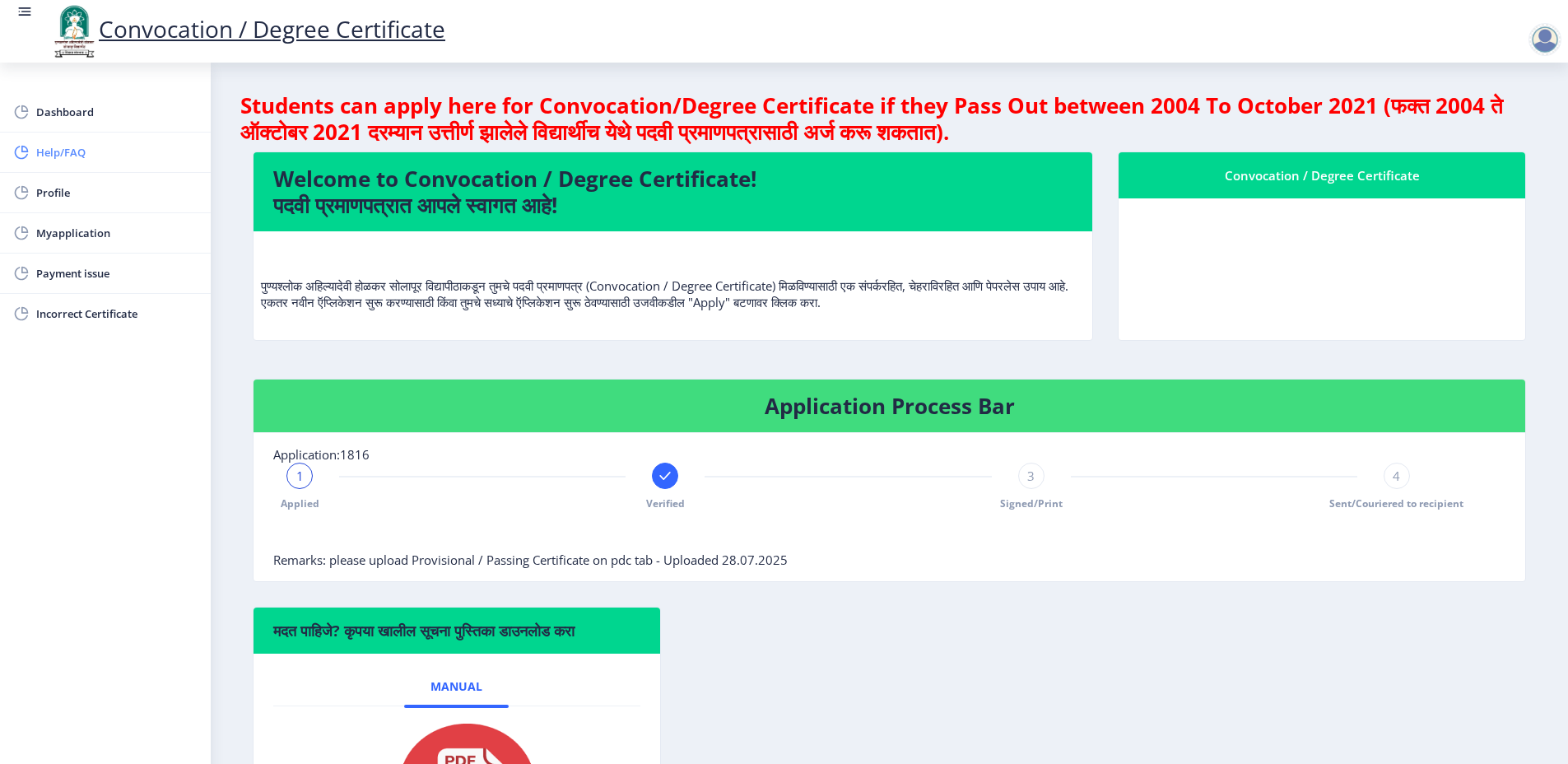 click on "Help/FAQ" 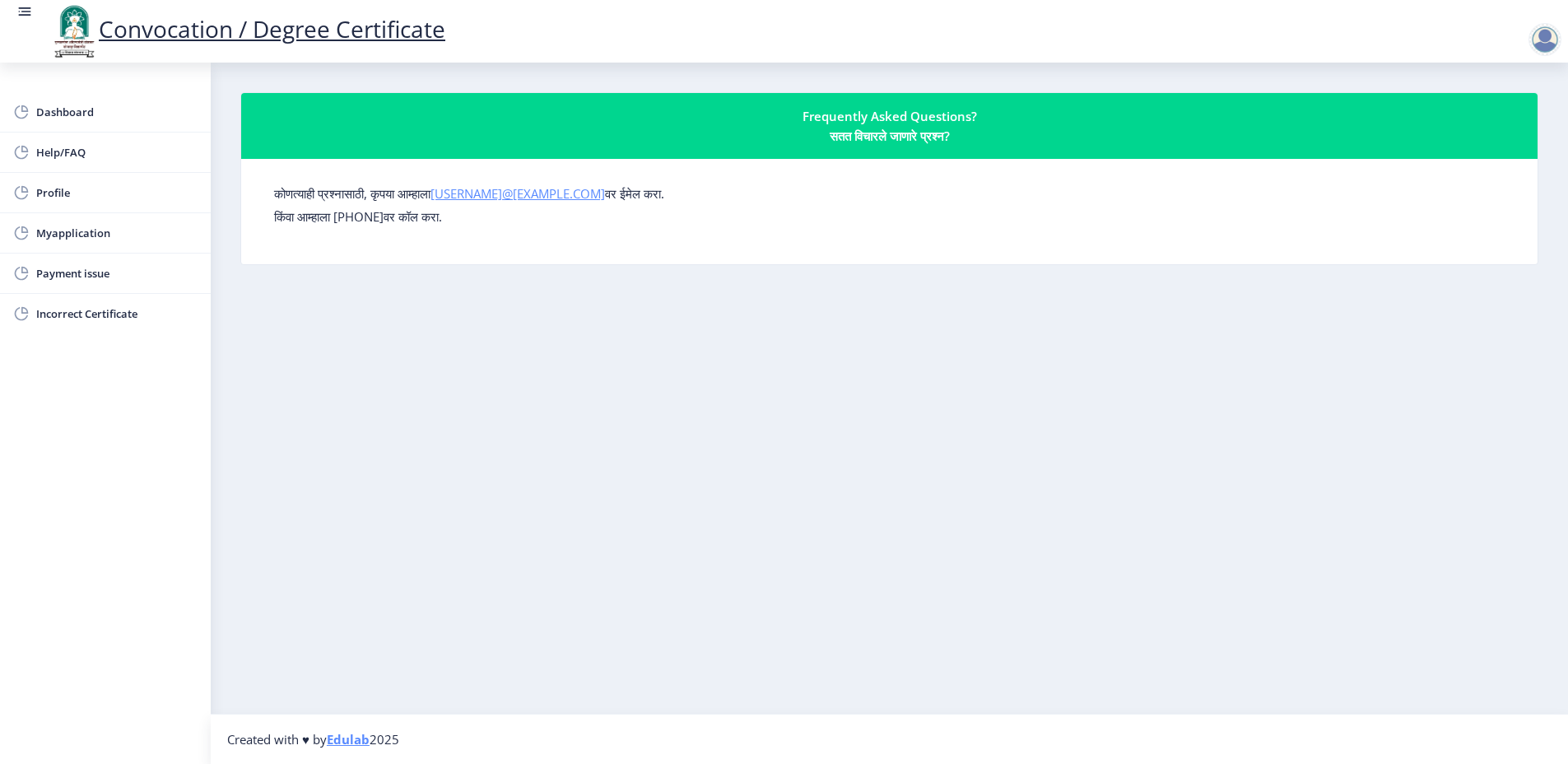 click on "[EMAIL]" 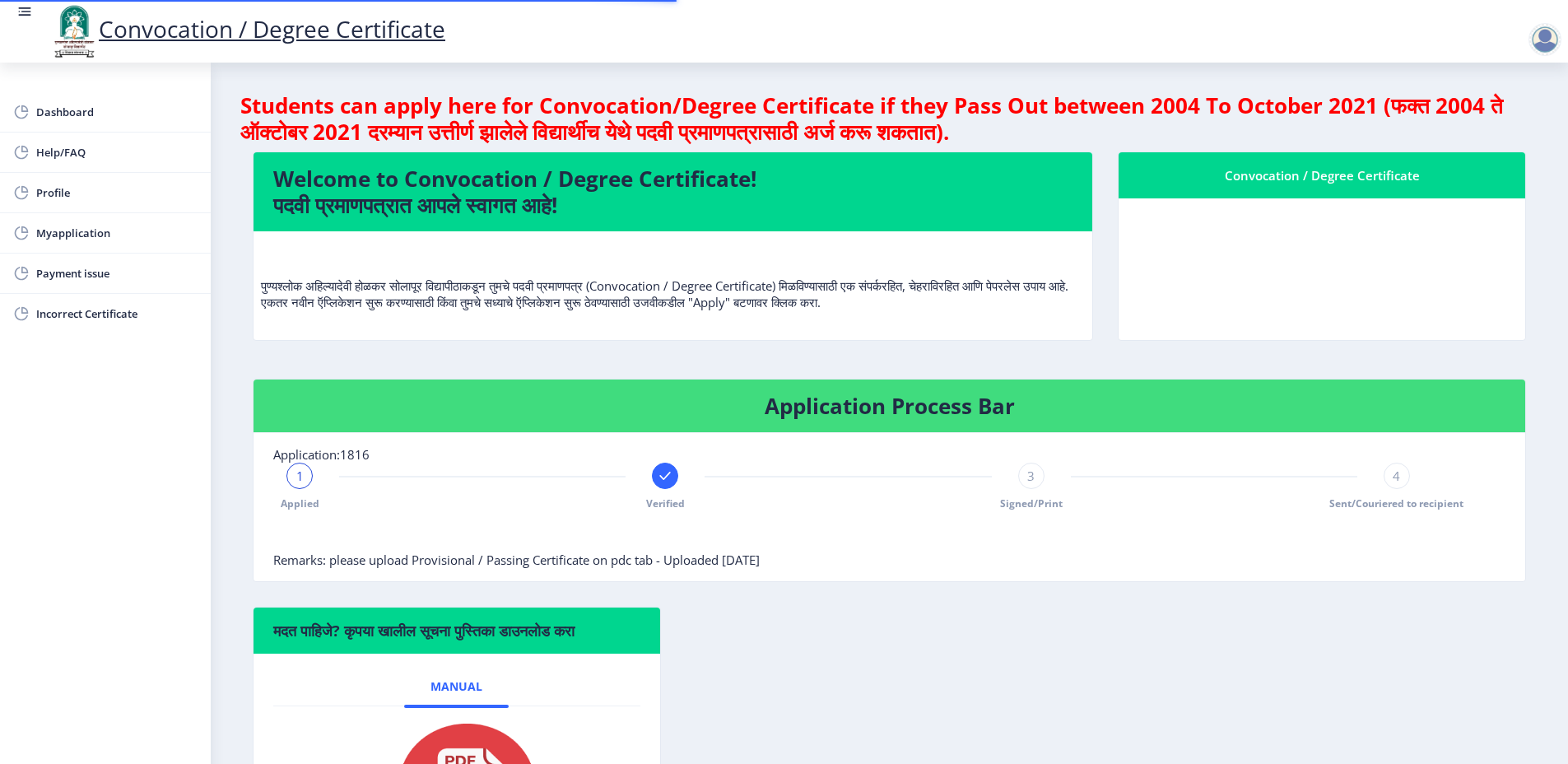 scroll, scrollTop: 0, scrollLeft: 0, axis: both 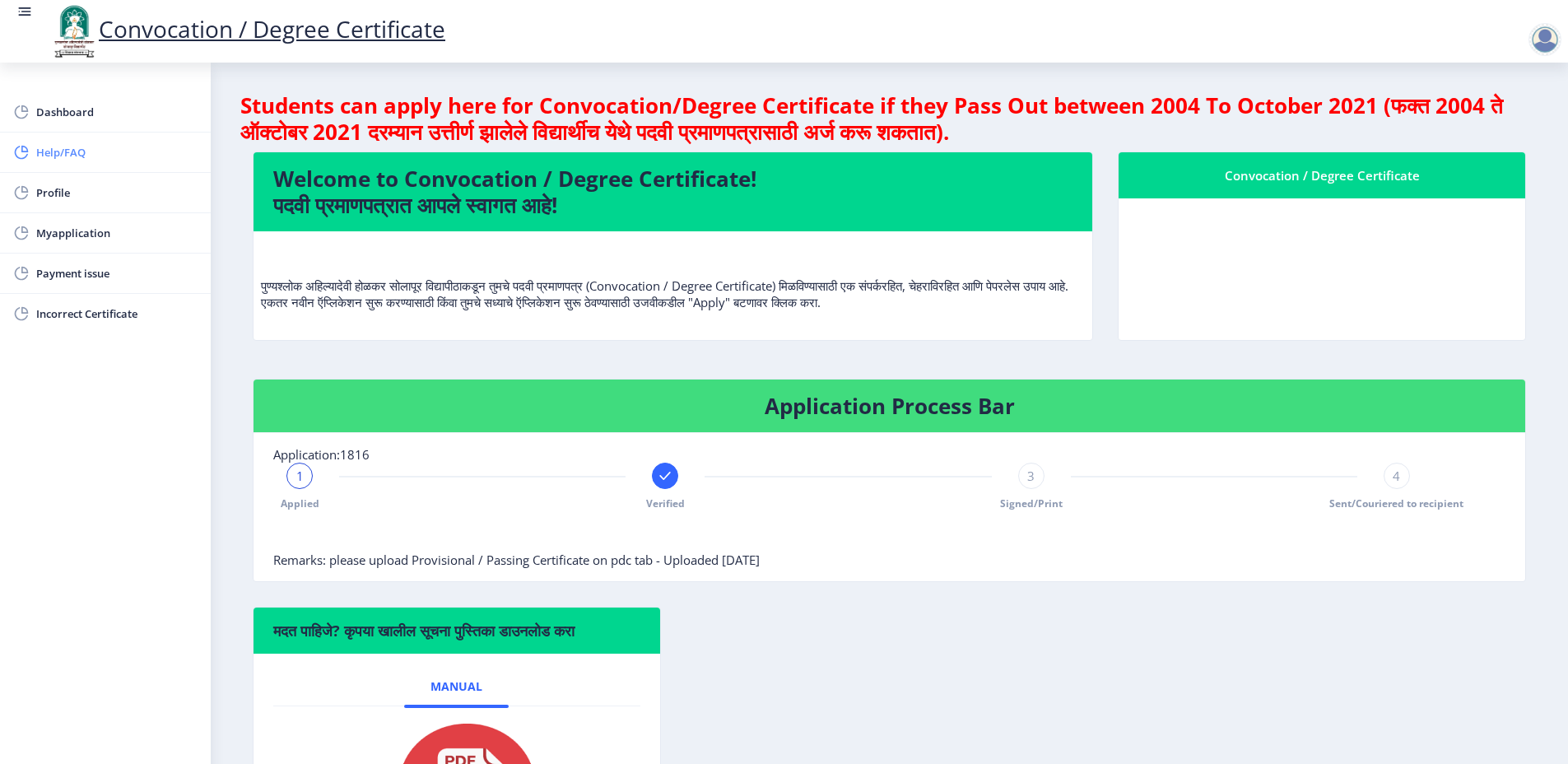 click on "Help/FAQ" 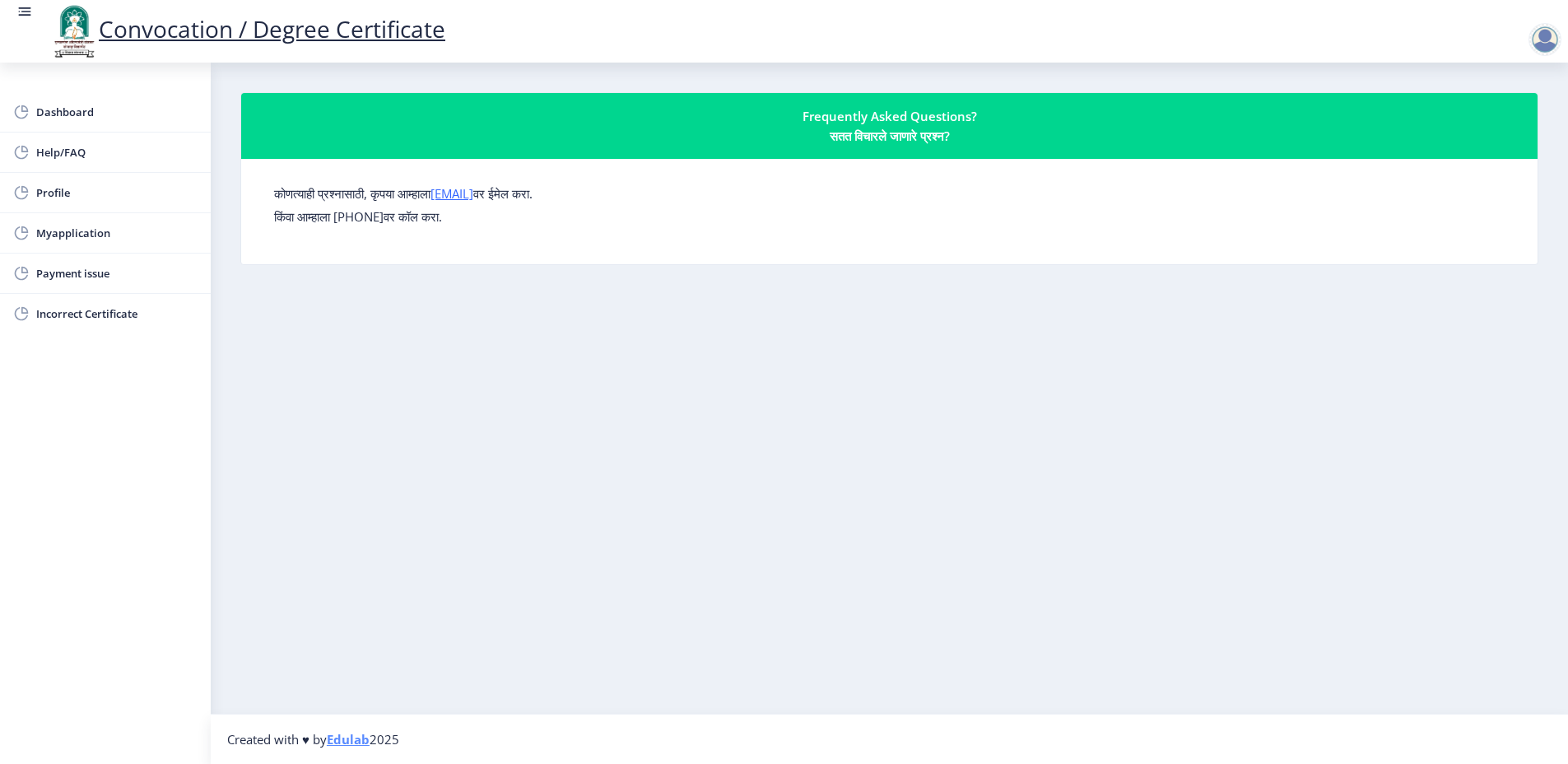 click on "Frequently Asked Questions?  सतत विचारले जाणारे प्रश्न?" 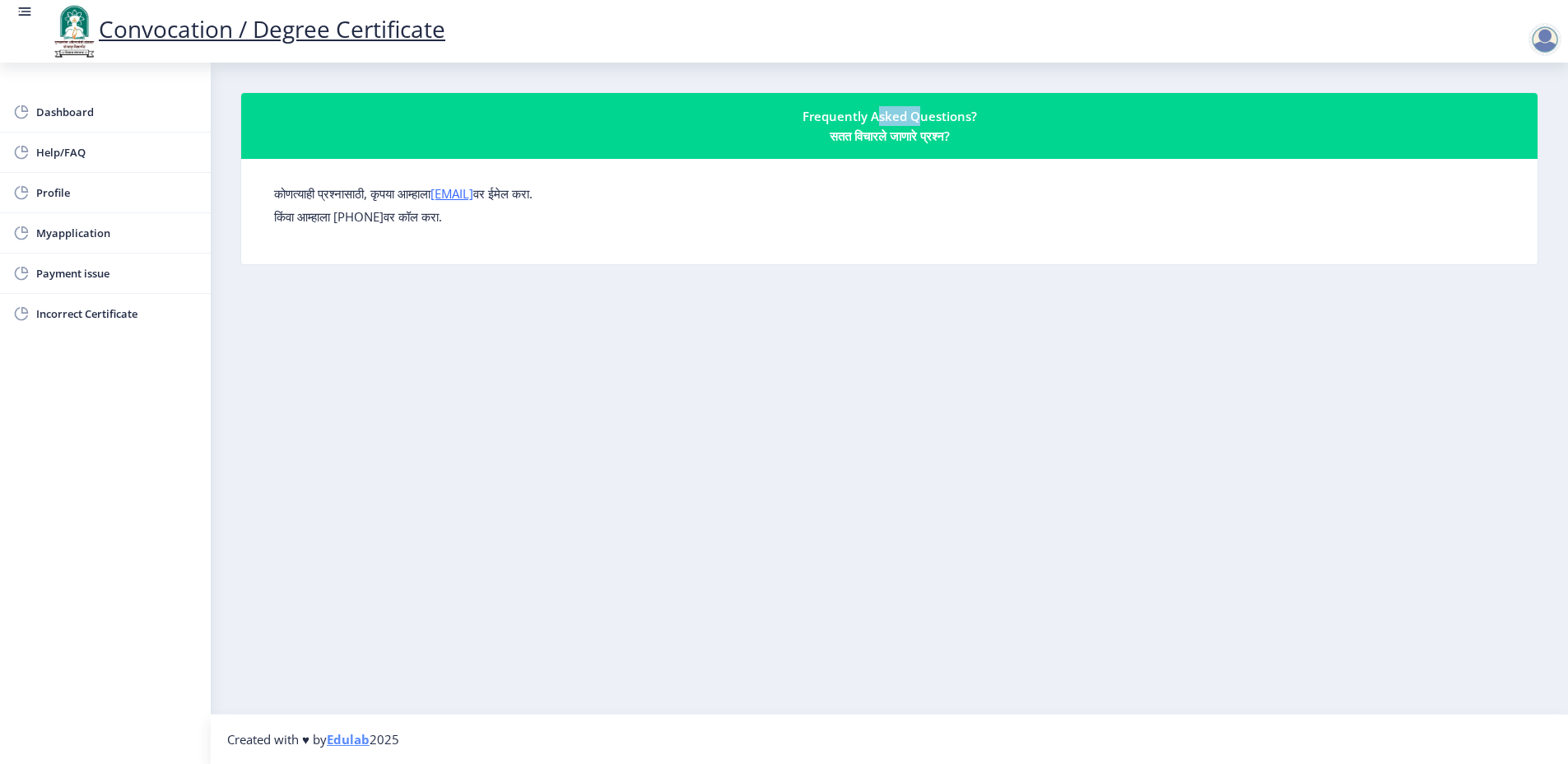 click on "Frequently Asked Questions?  सतत विचारले जाणारे प्रश्न?" 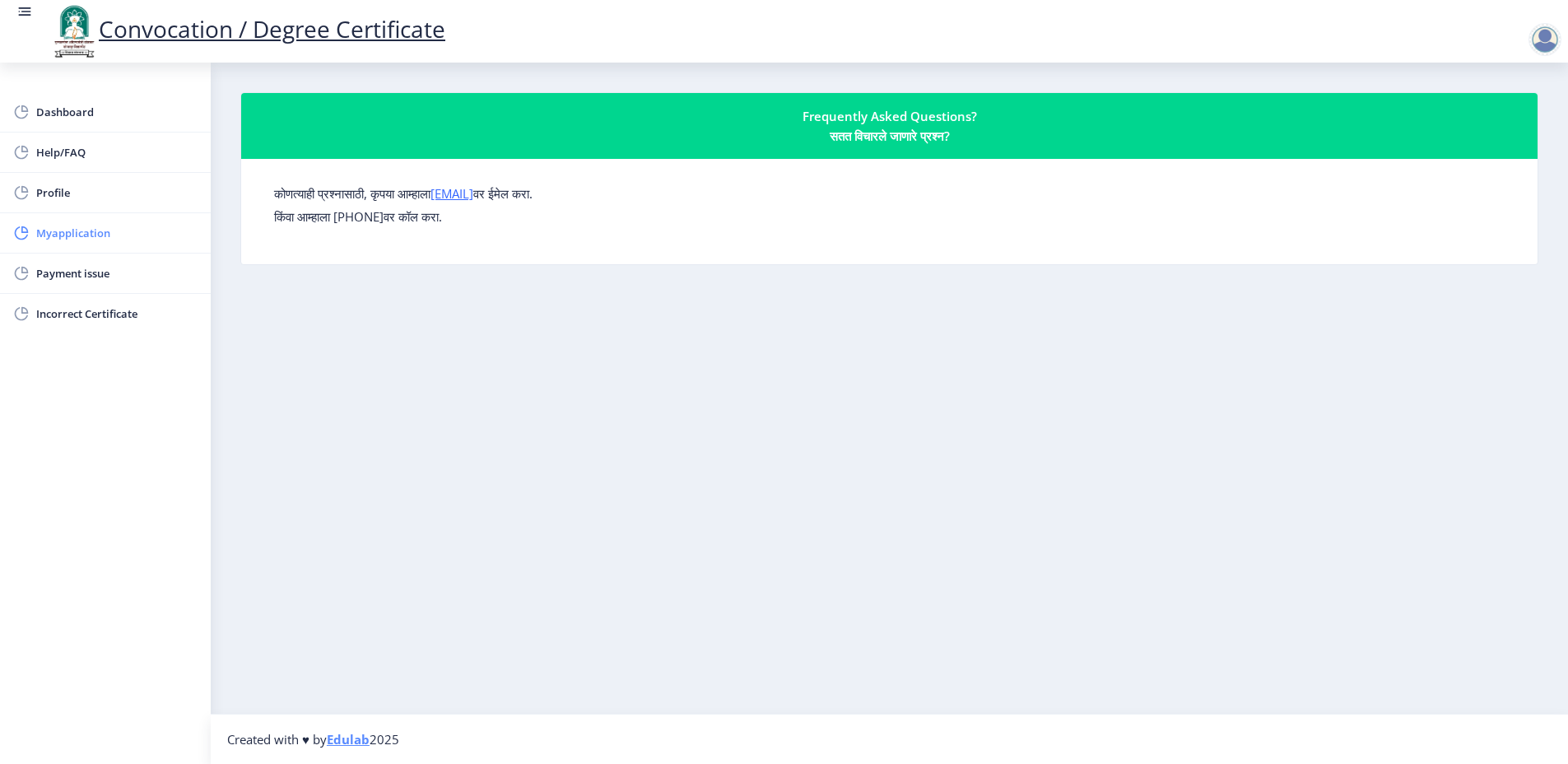 click on "Myapplication" 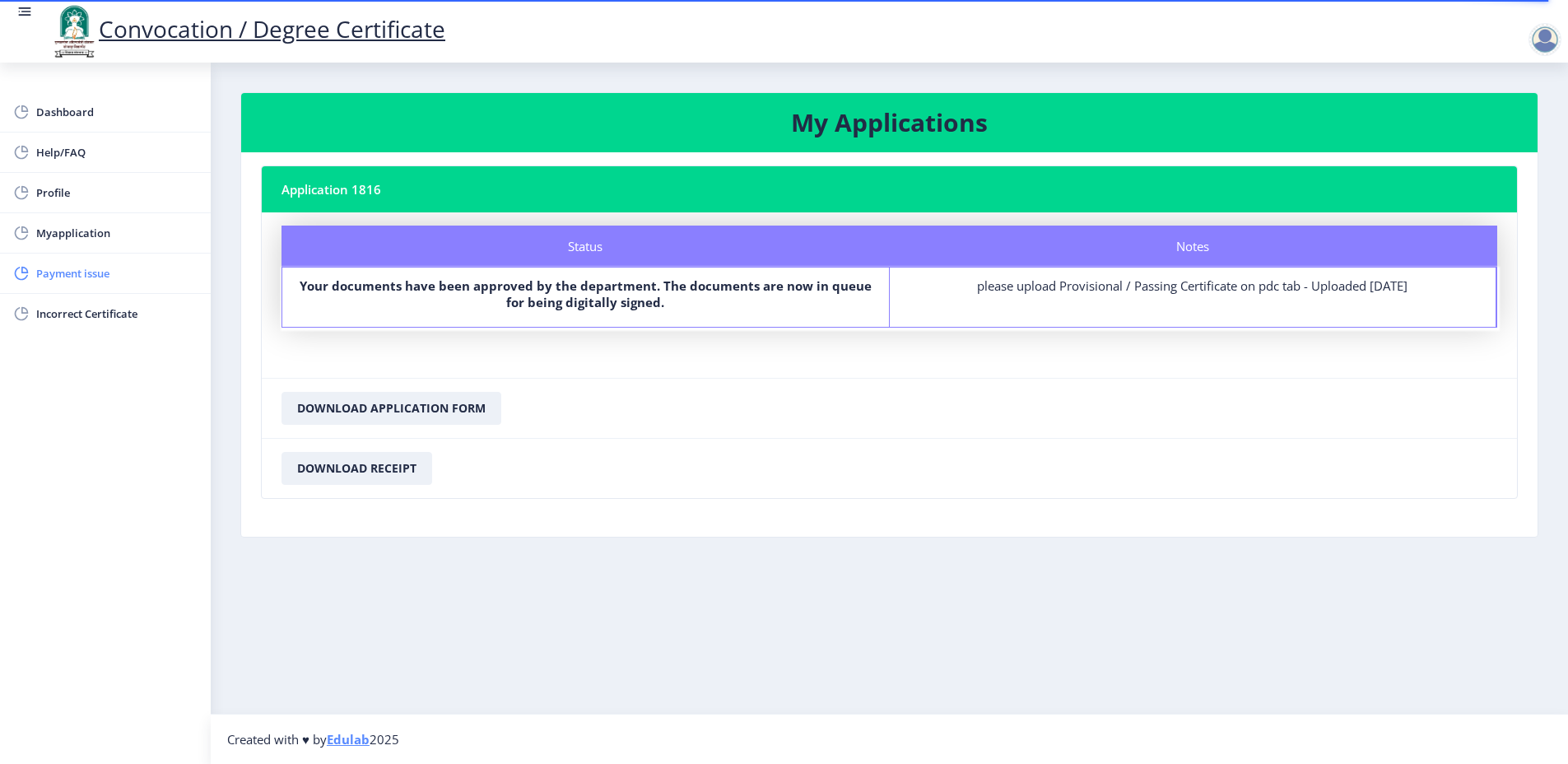 click on "Payment issue" 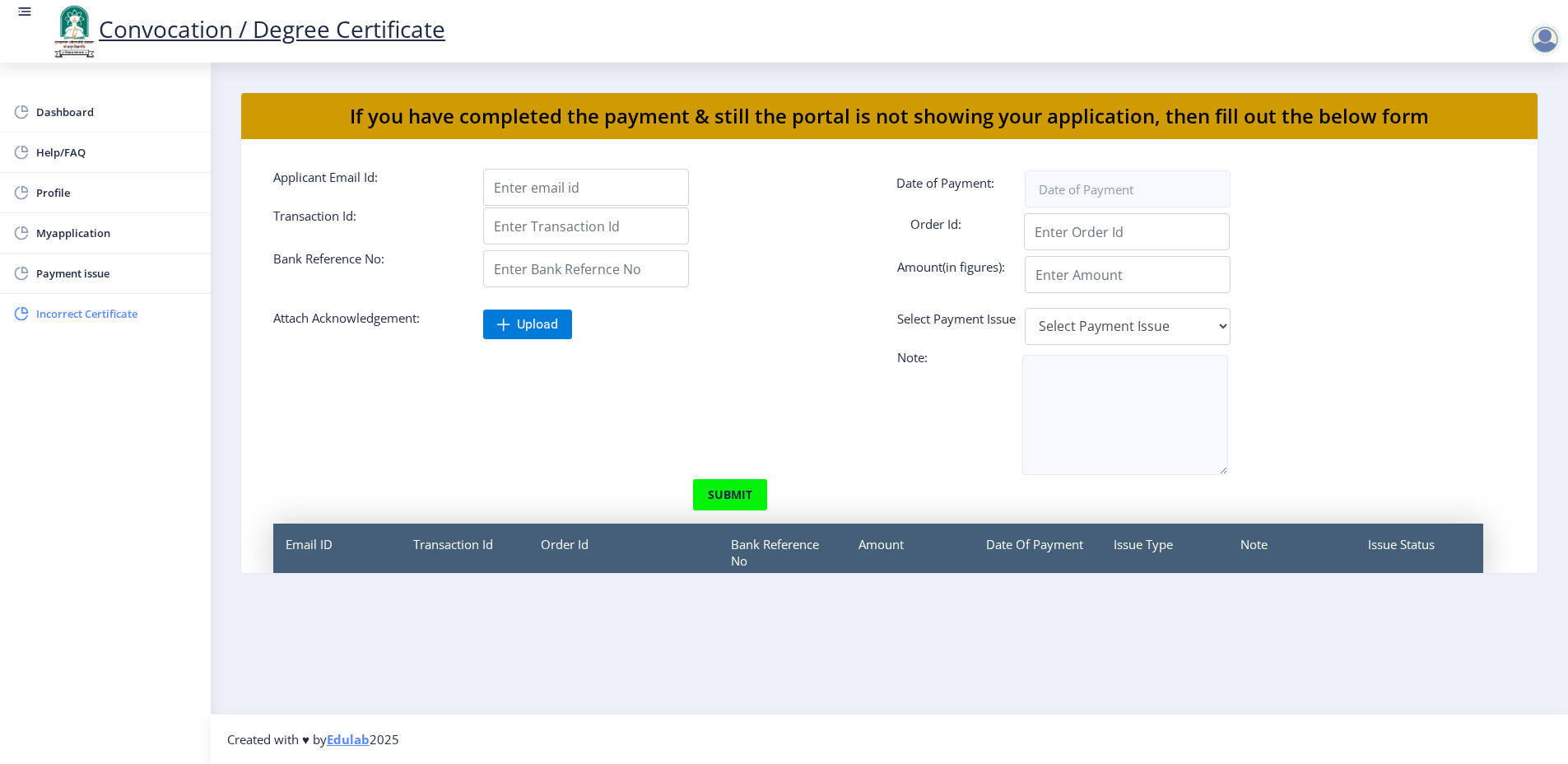 click on "Incorrect Certificate" 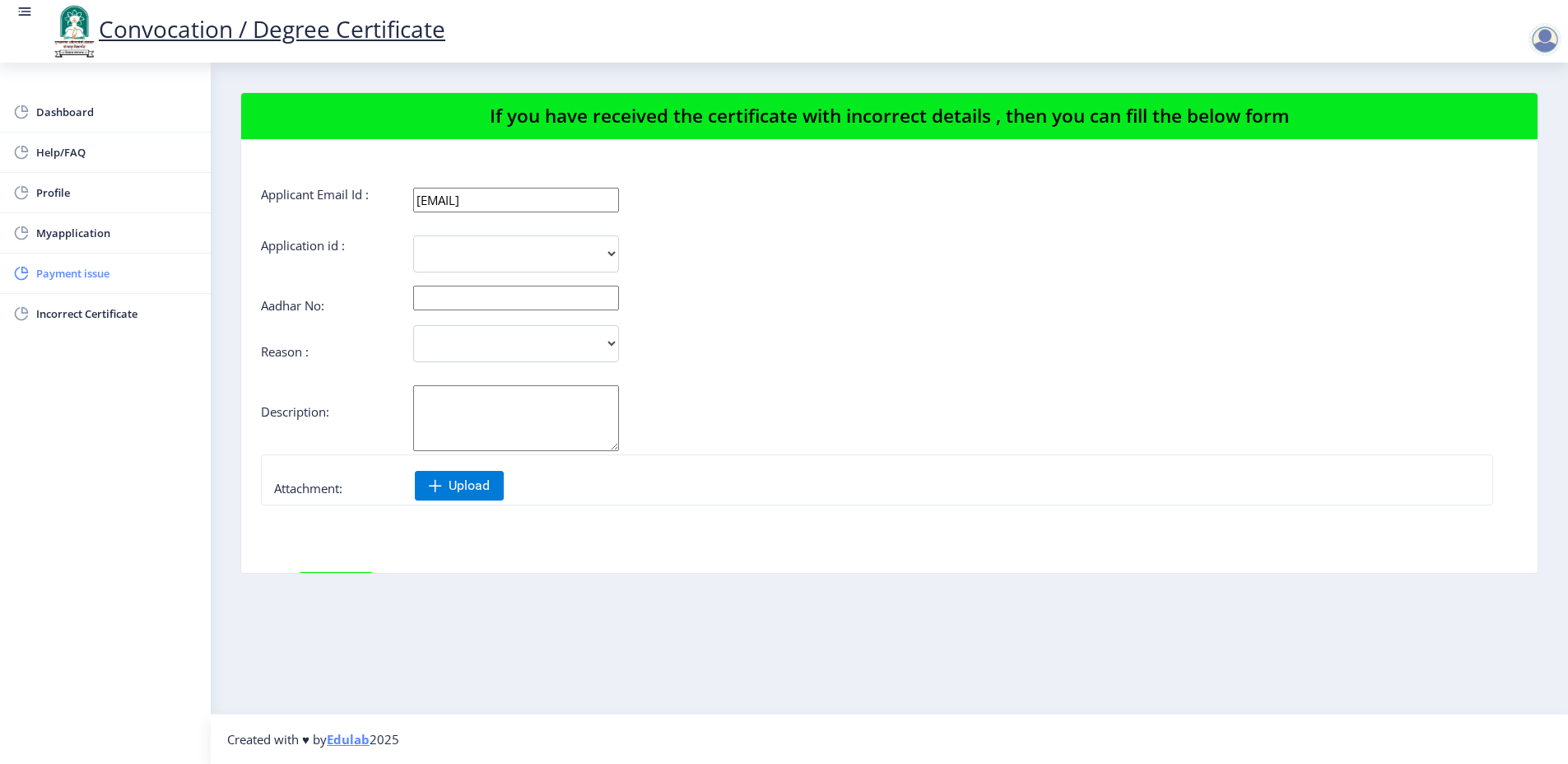click on "Payment issue" 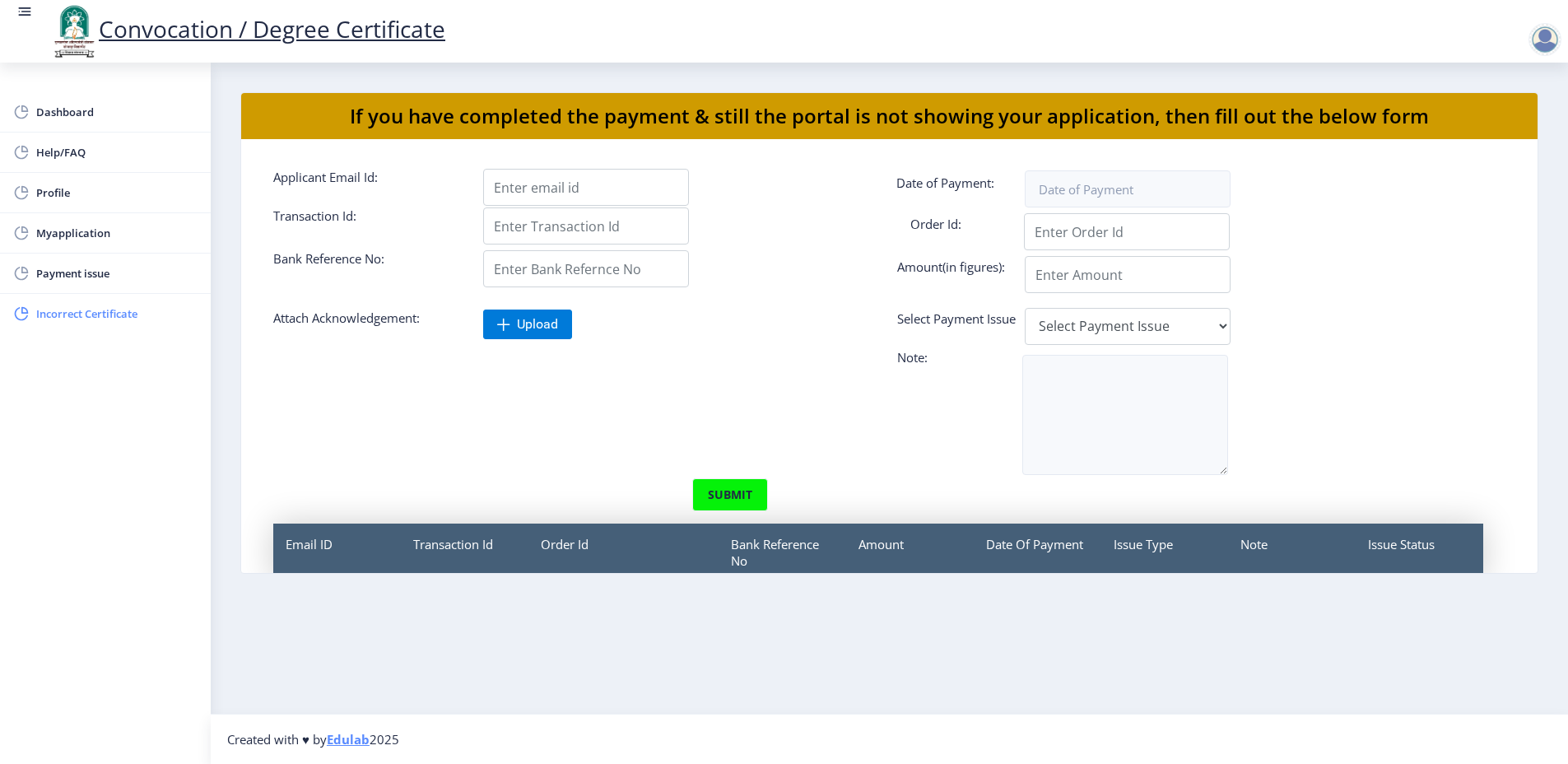 click on "Incorrect Certificate" 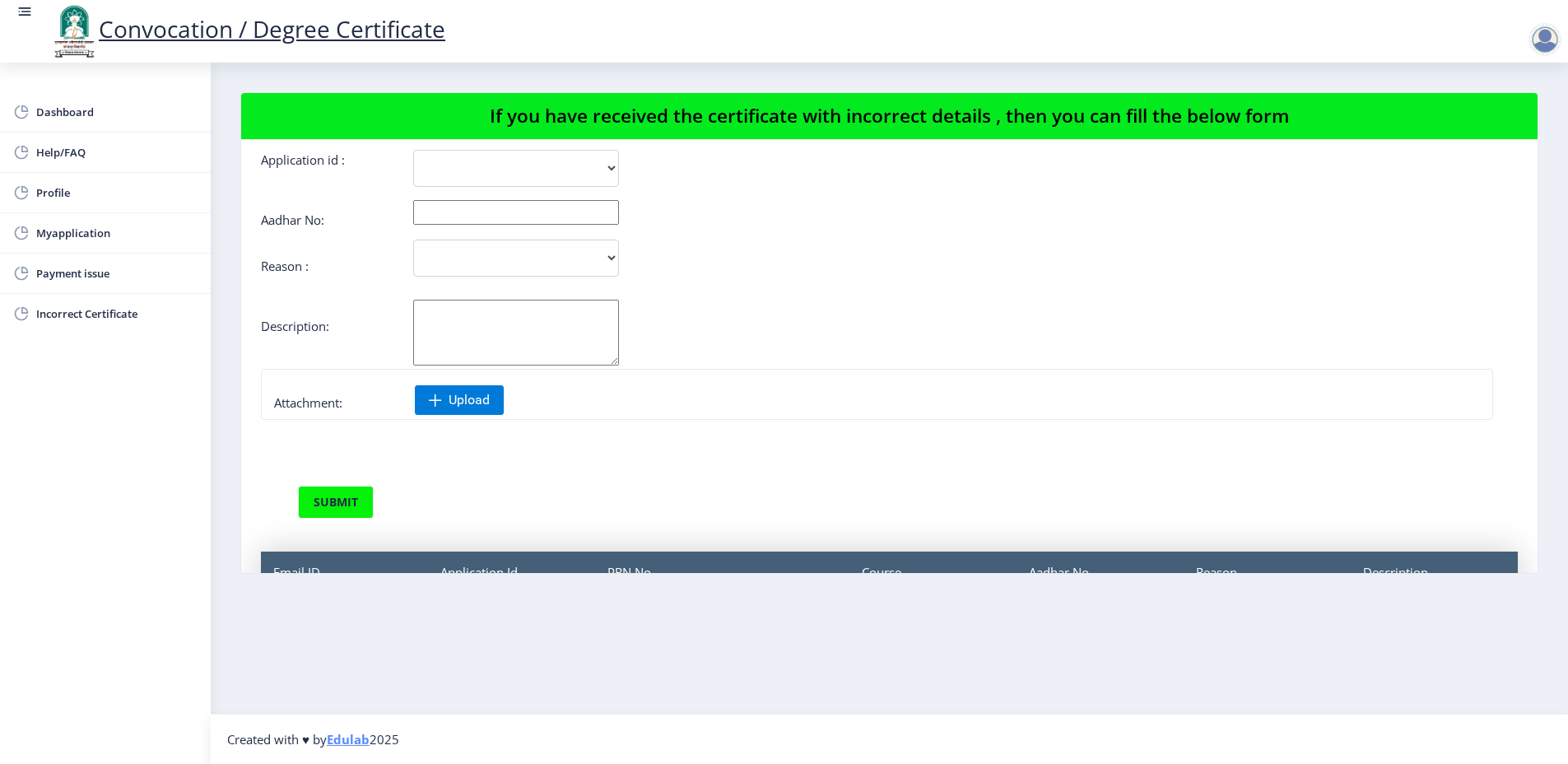 scroll, scrollTop: 0, scrollLeft: 0, axis: both 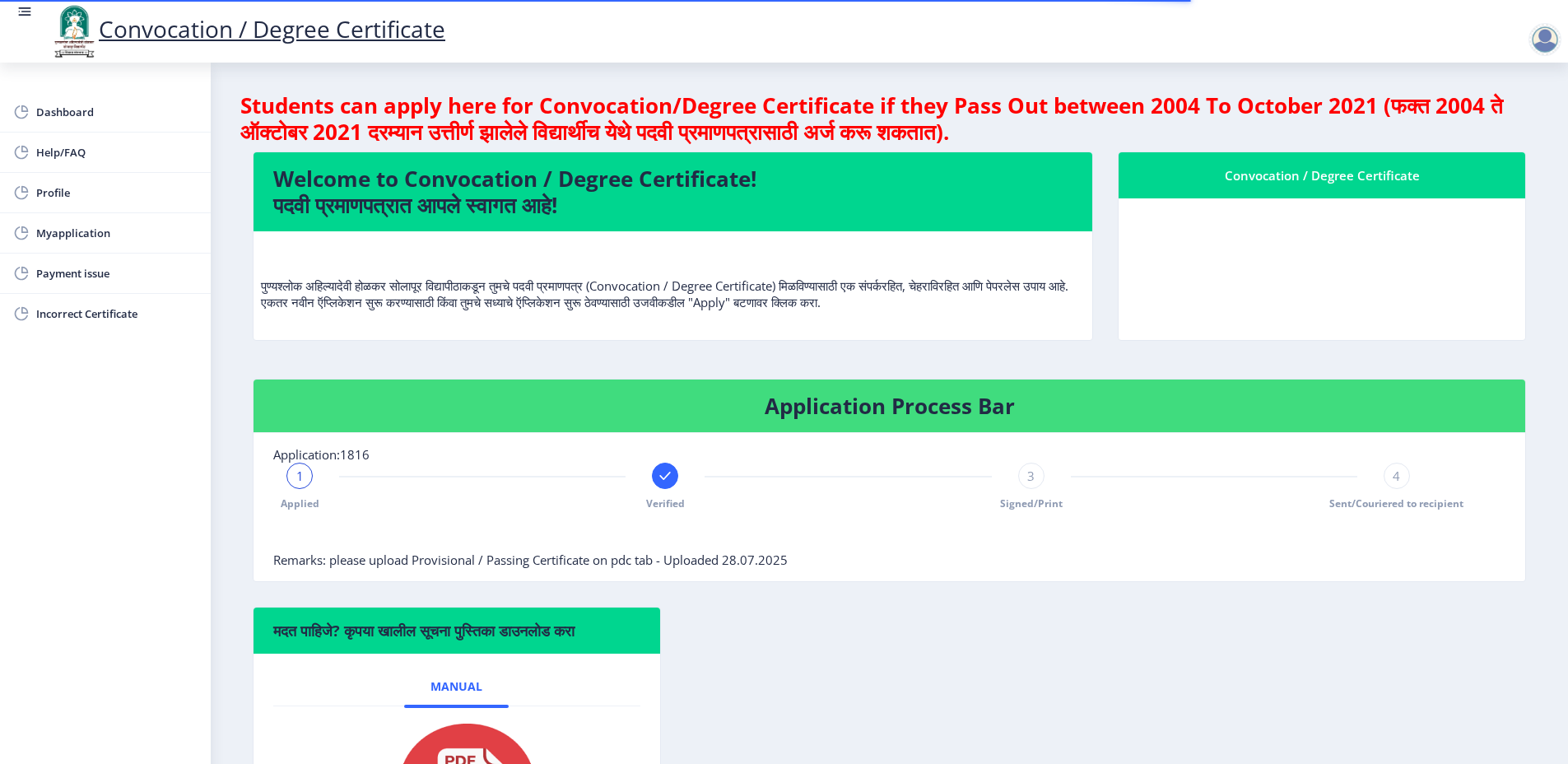 select on "Female" 